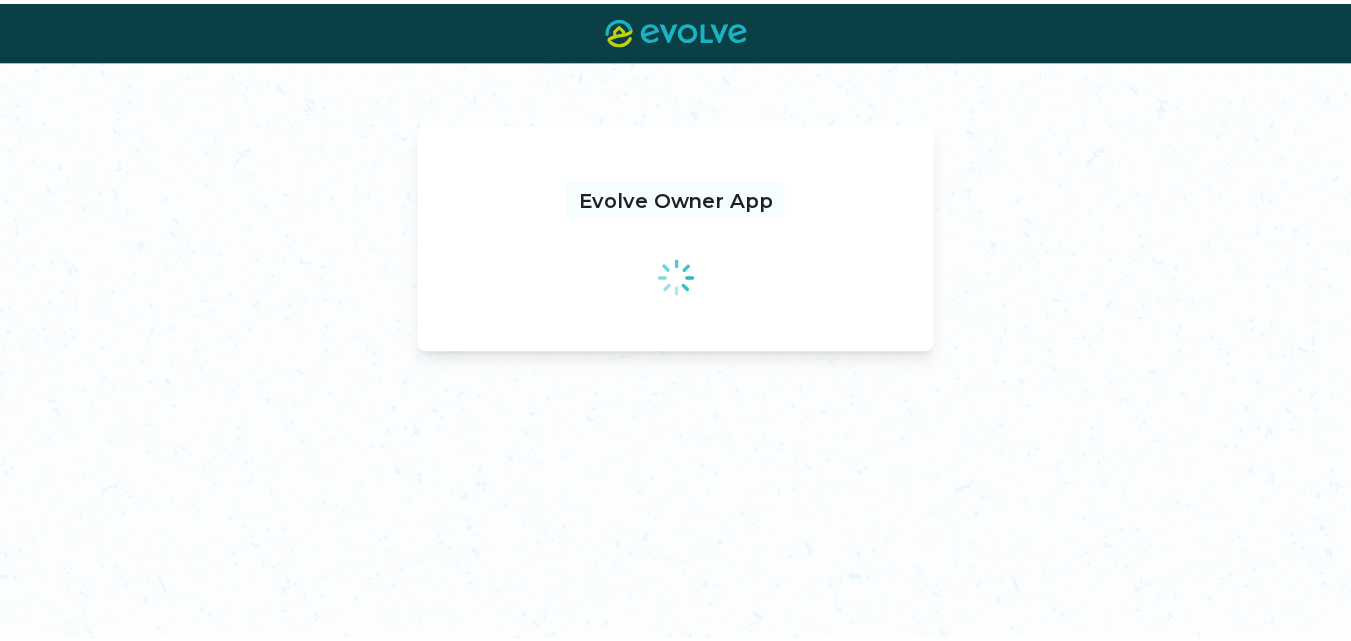 scroll, scrollTop: 0, scrollLeft: 0, axis: both 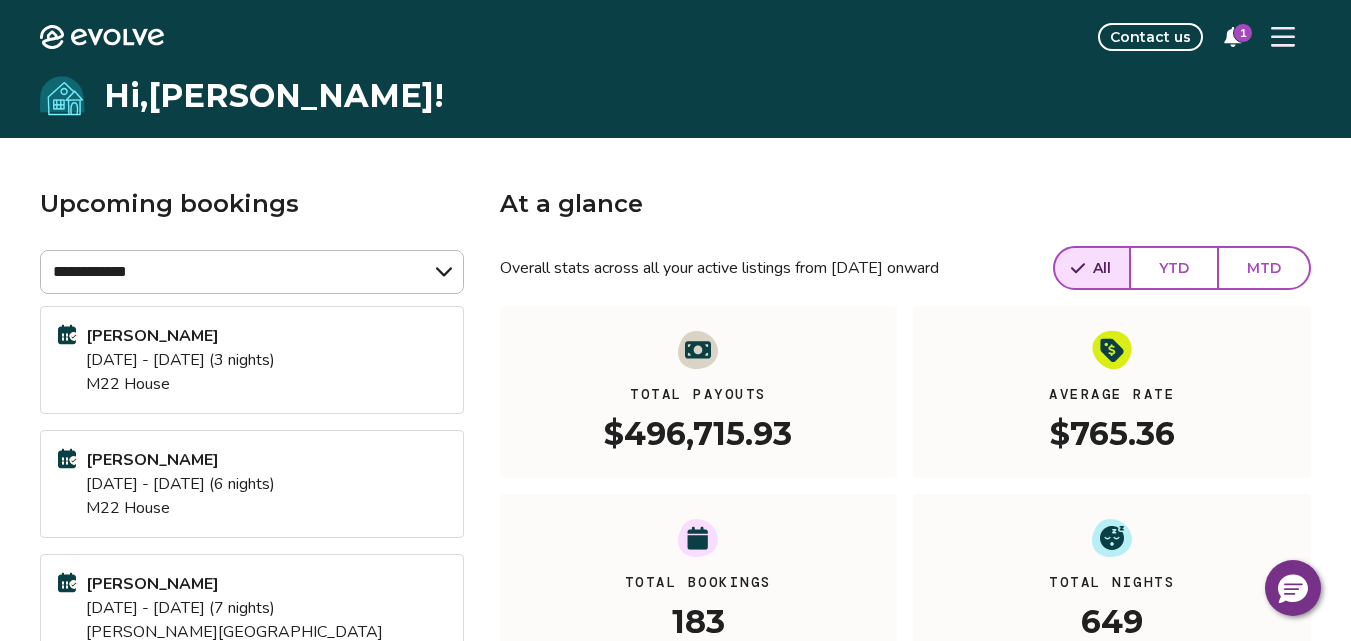click on "Total Payouts $496,715.93 Average Rate $765.36 Total Bookings 183 Total Nights 649" at bounding box center [905, 486] 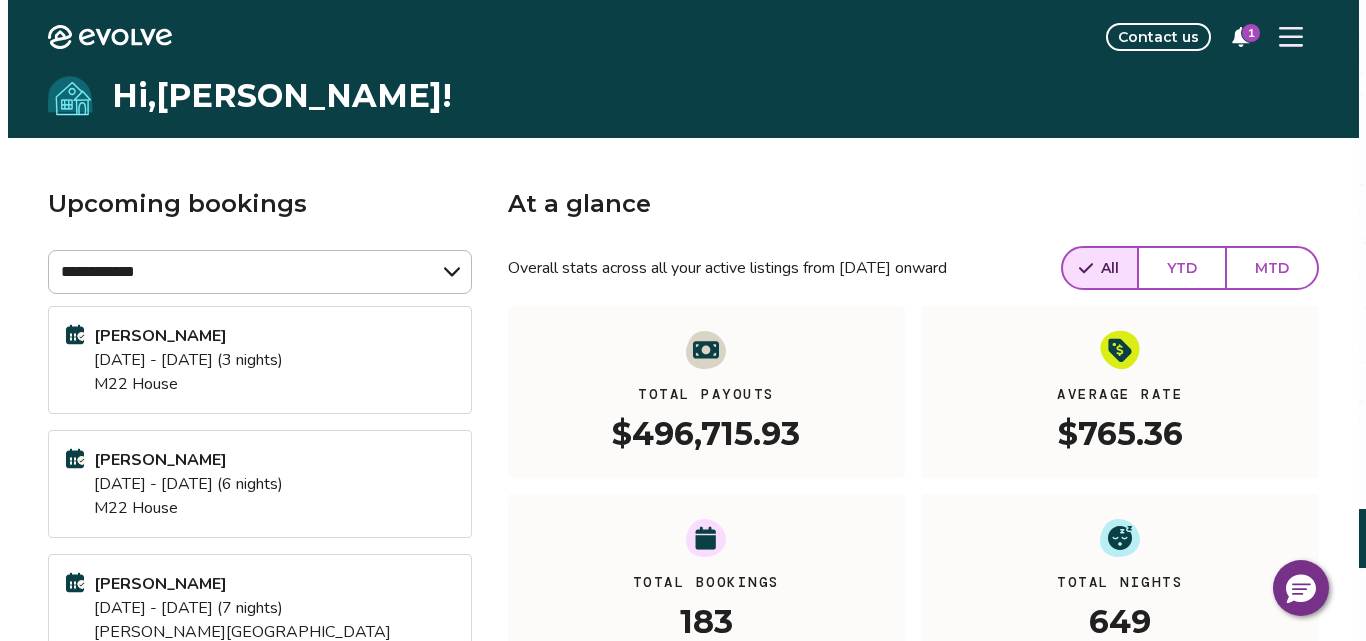 scroll, scrollTop: 485, scrollLeft: 0, axis: vertical 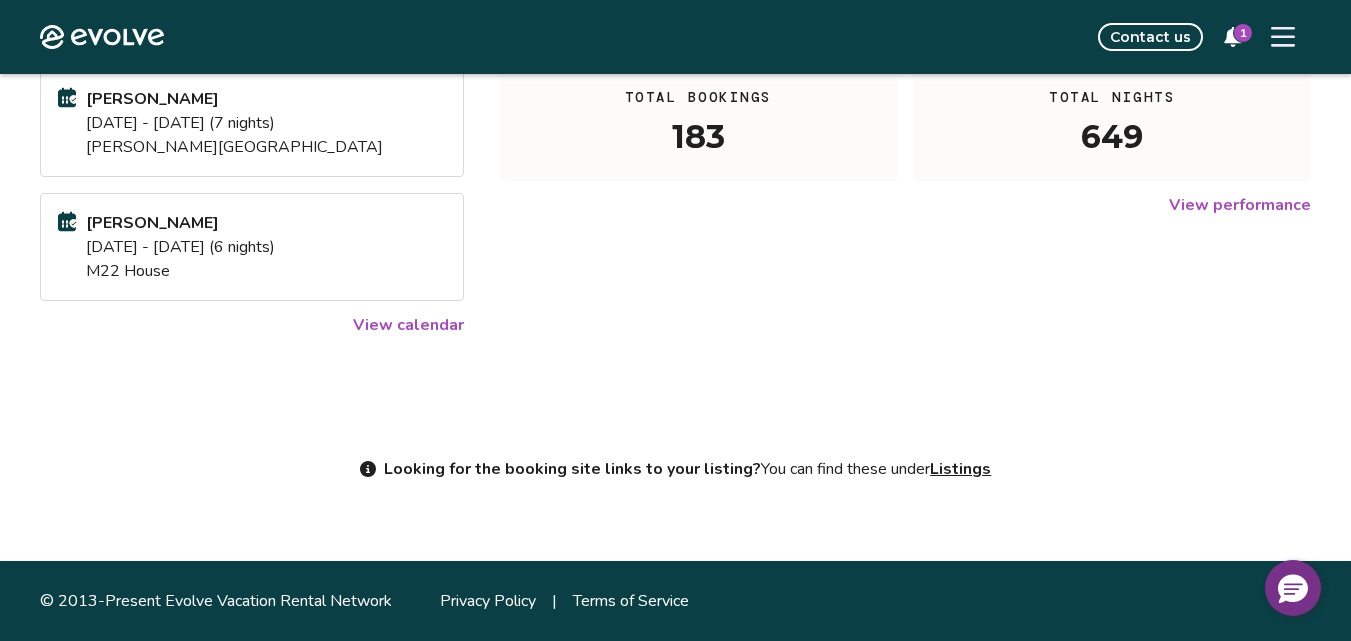 click 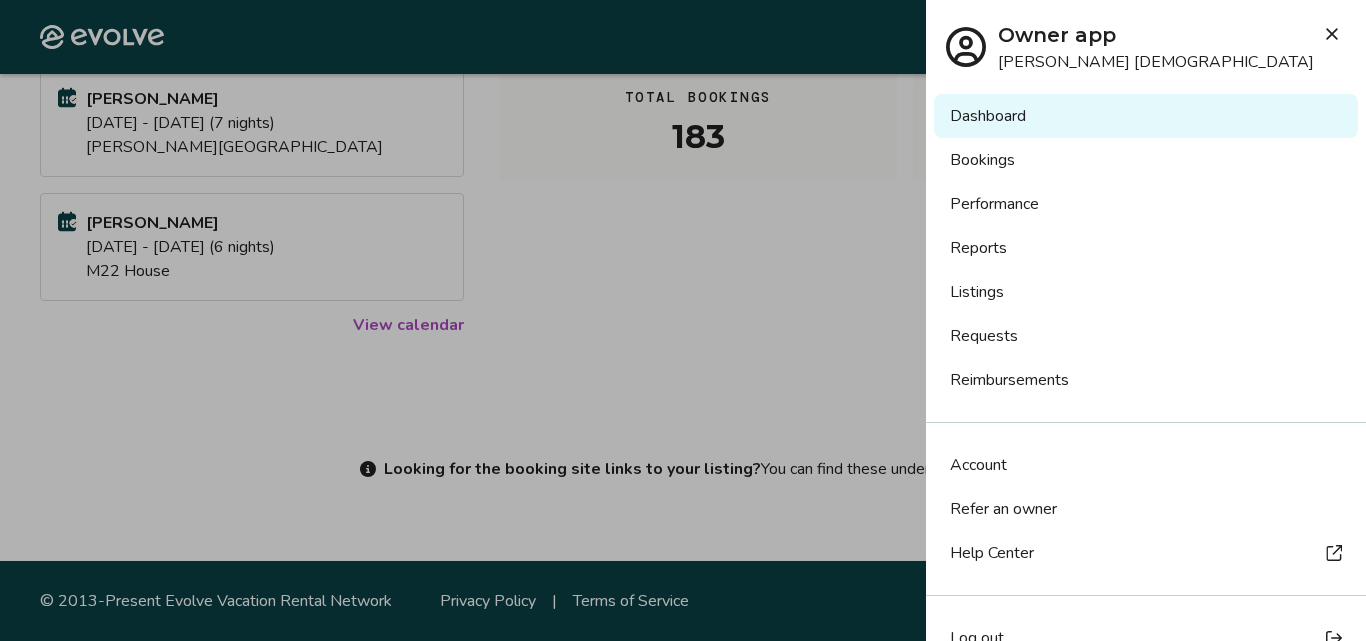 click on "Bookings" at bounding box center (1146, 160) 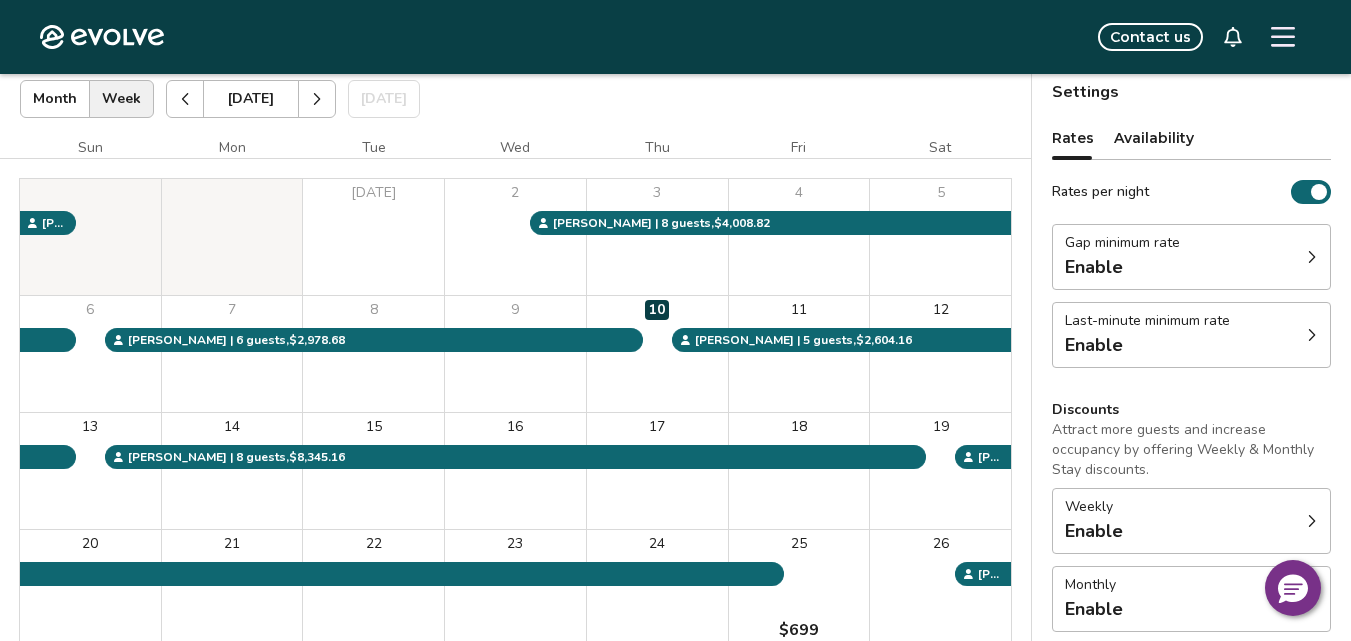 scroll, scrollTop: 120, scrollLeft: 0, axis: vertical 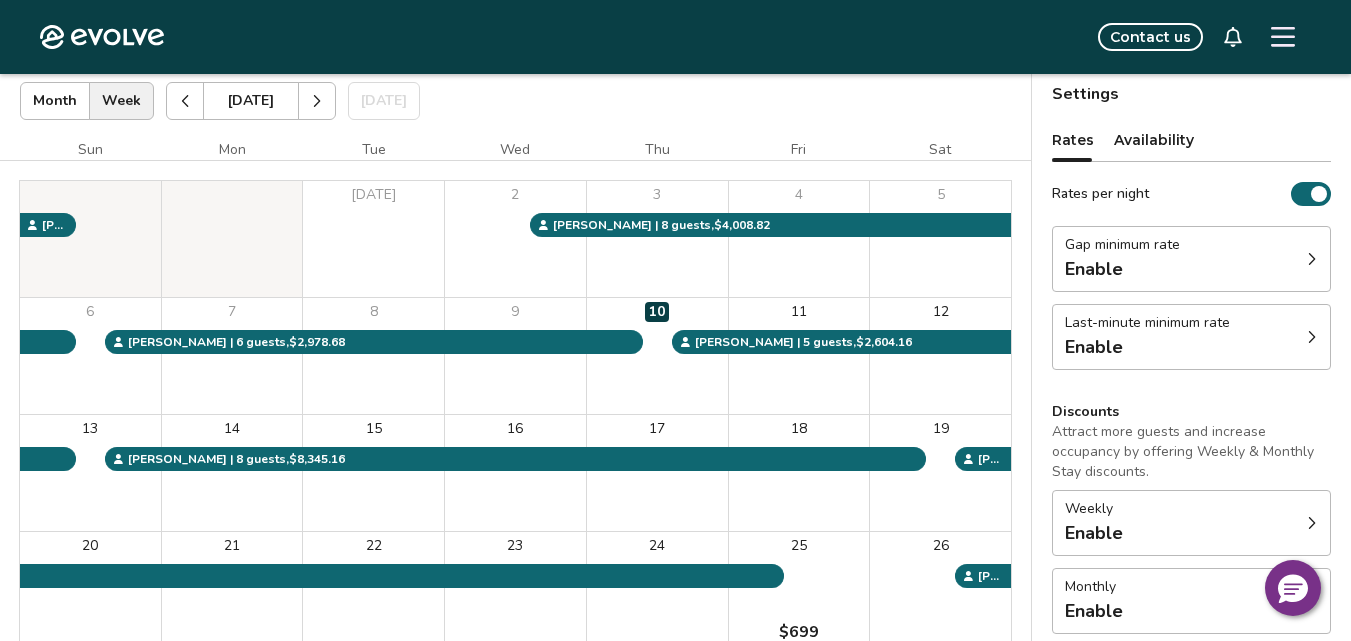 click 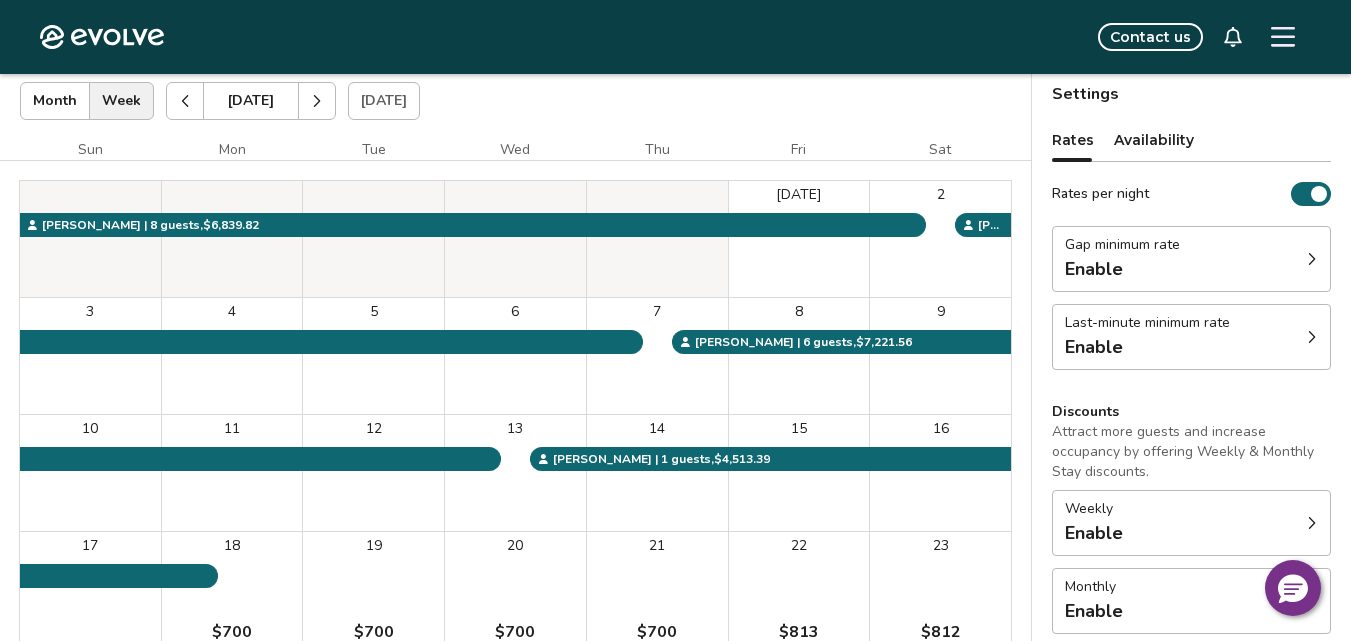 type 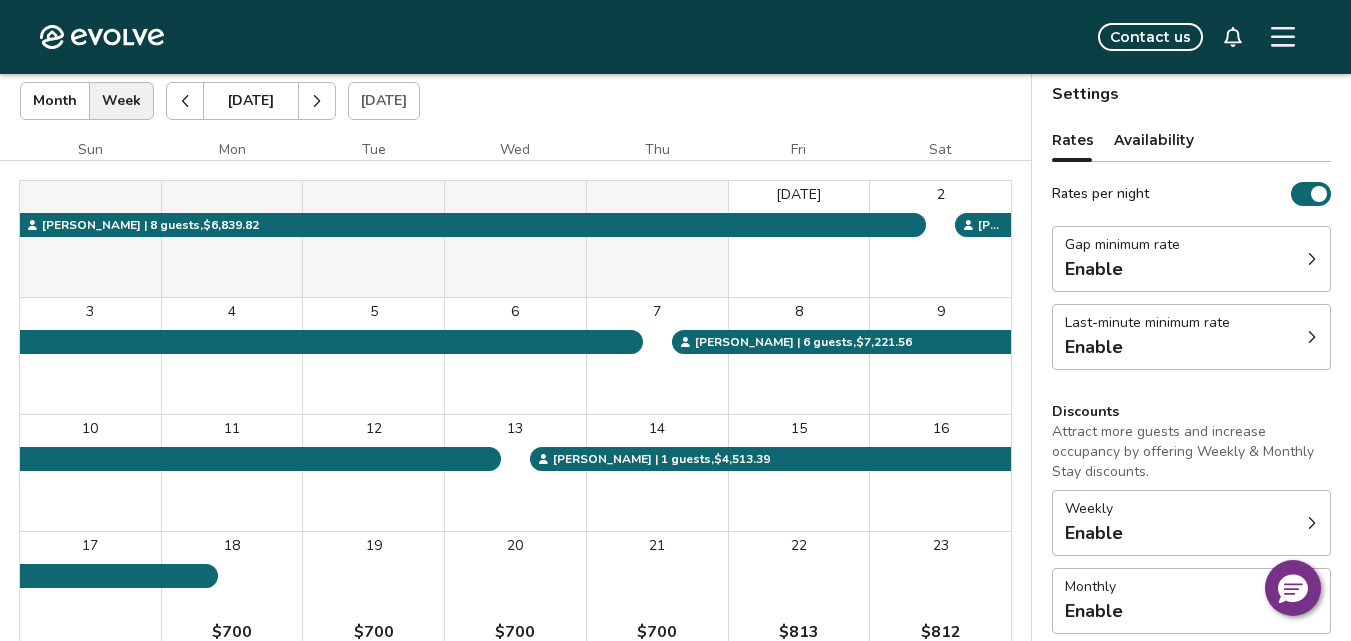 type 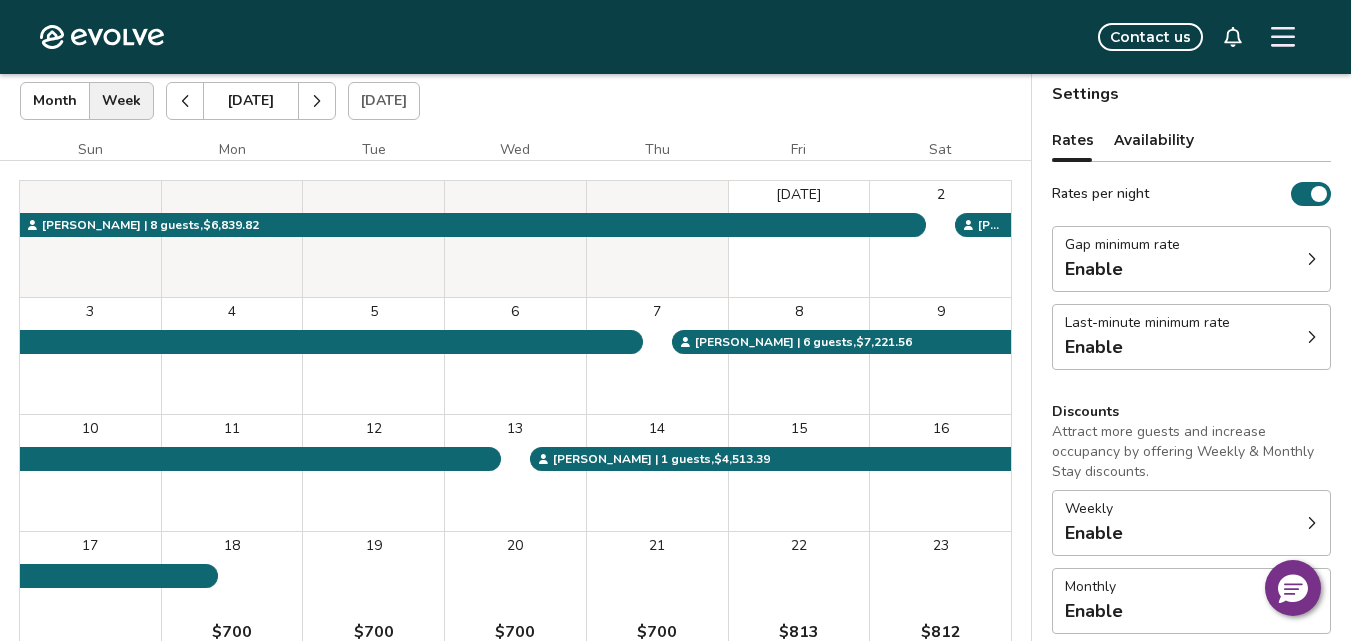 type 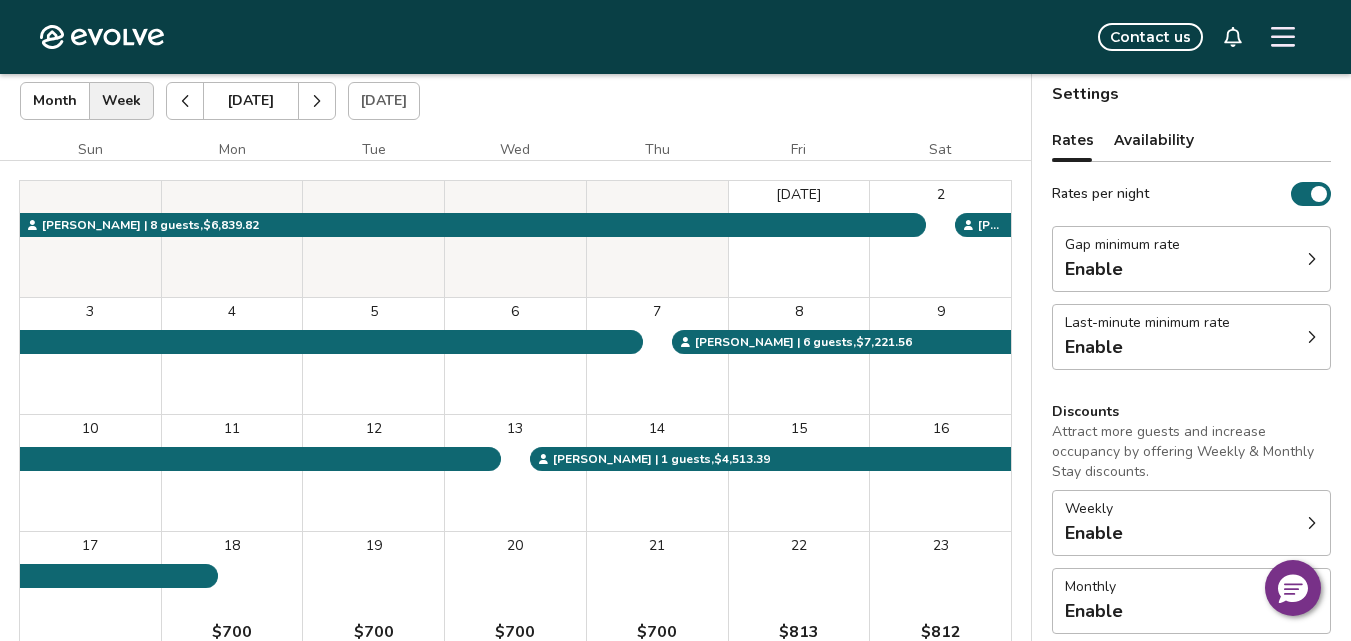 click at bounding box center (317, 101) 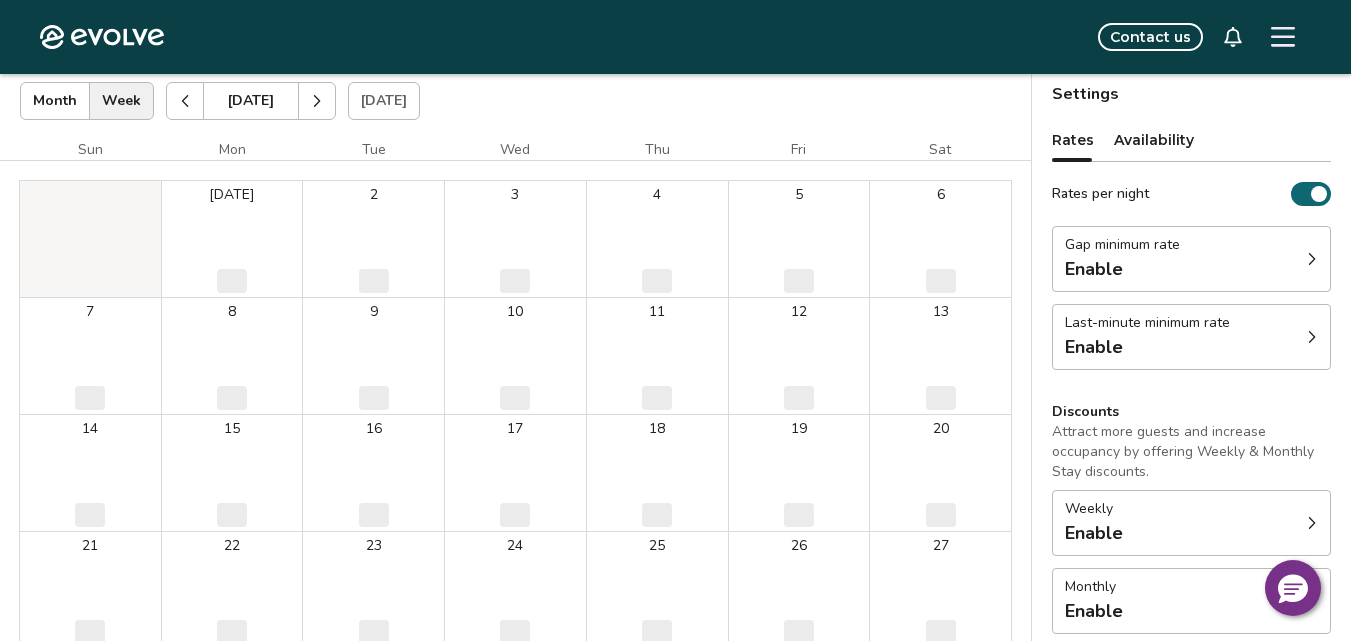 click at bounding box center [185, 101] 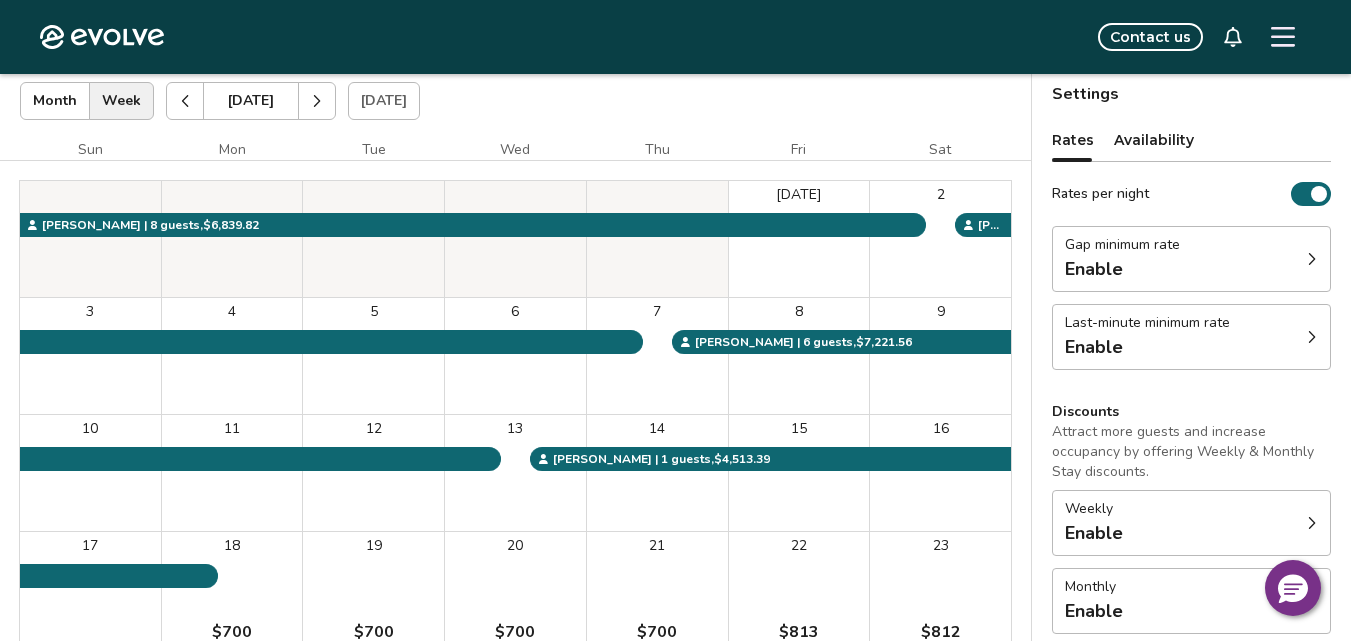 click on "Enable" at bounding box center [1147, 347] 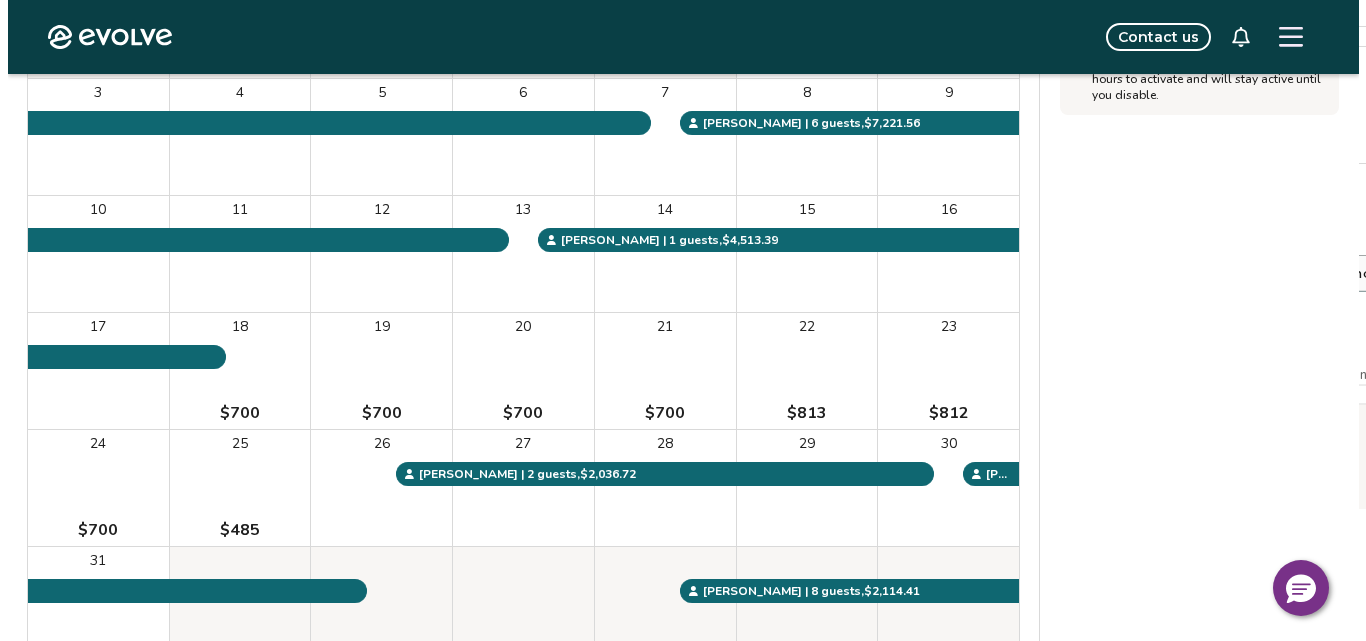 scroll, scrollTop: 341, scrollLeft: 0, axis: vertical 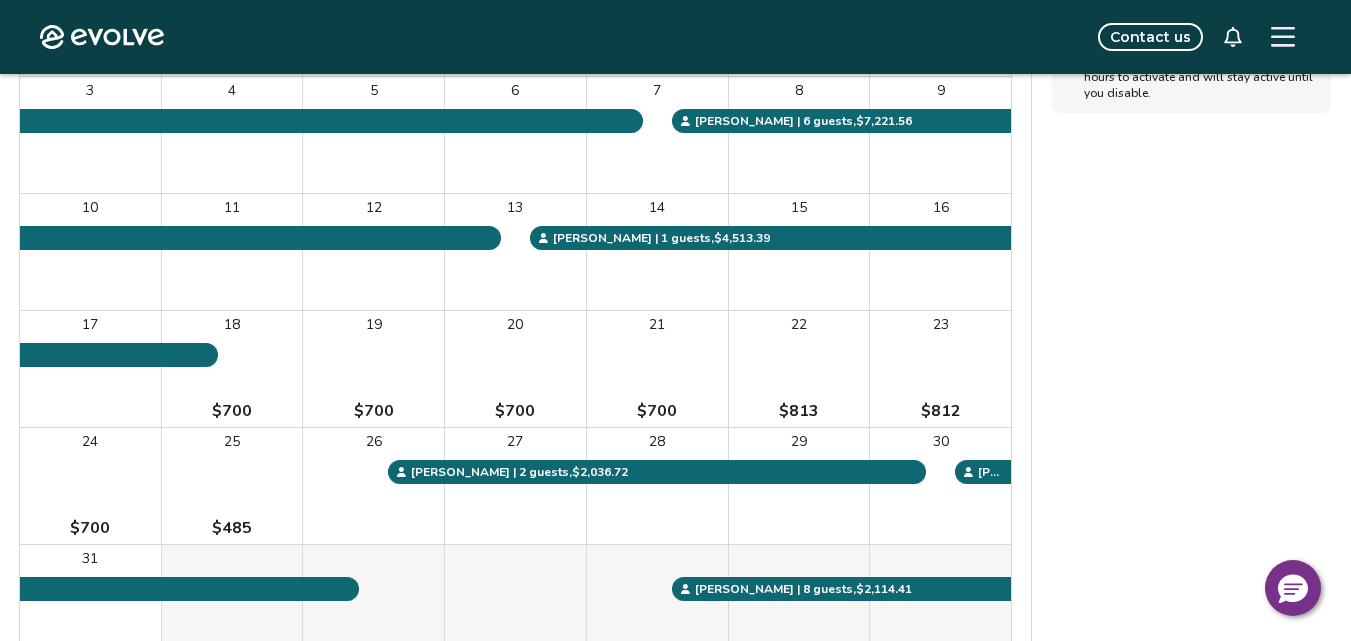 click on "Last-minute minimum rate Reduce your minimum rate by 20%  to help fill vacancies over the next 30 days. Enable Once enabled, the % off may take up to 24 hours to activate and will stay active until you disable." at bounding box center (1191, 281) 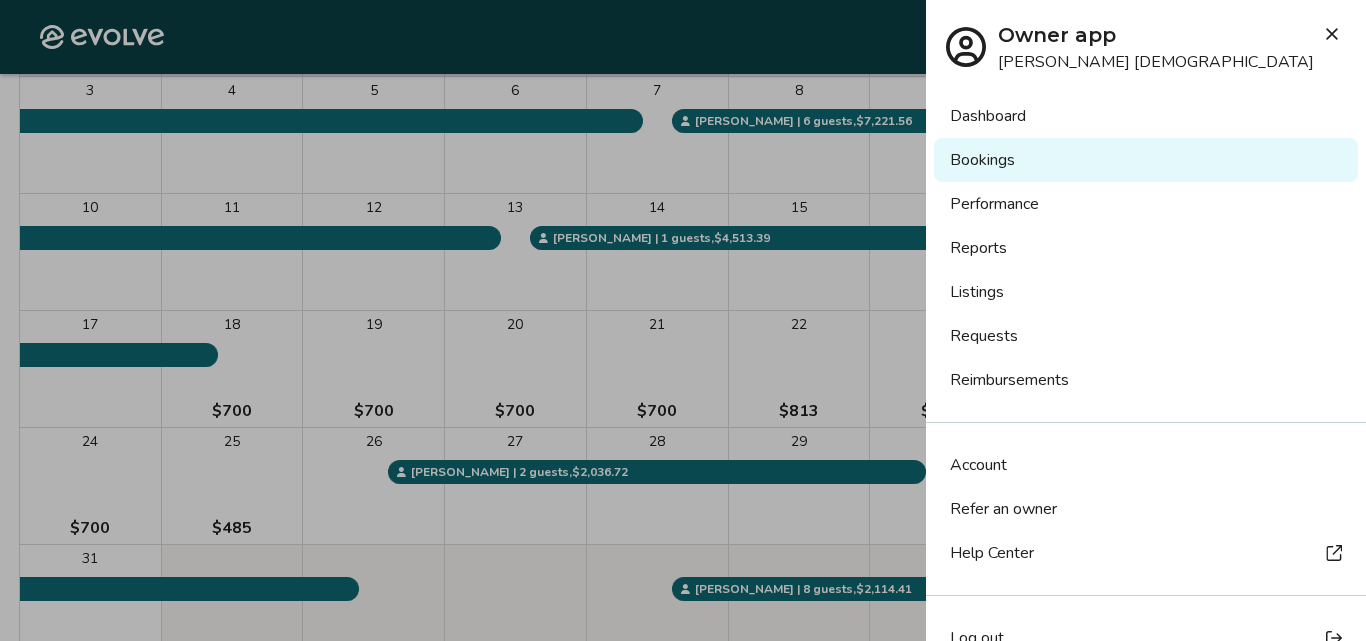 click on "Log out" at bounding box center [977, 638] 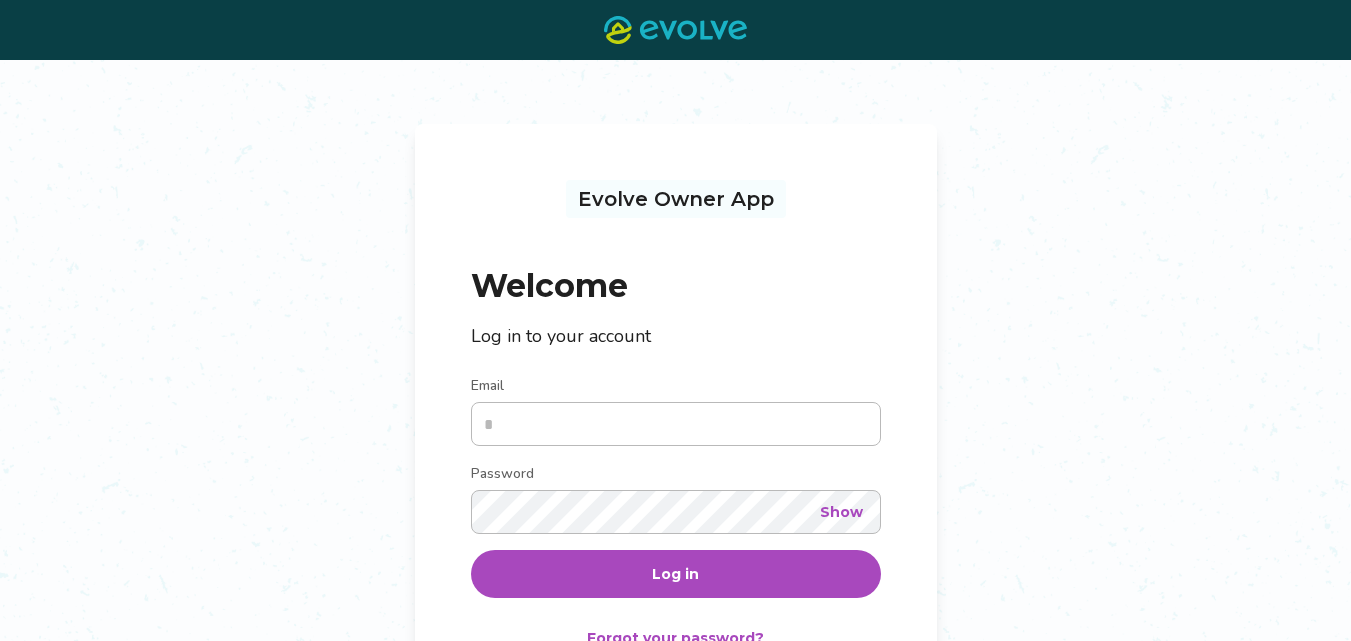 scroll, scrollTop: 0, scrollLeft: 0, axis: both 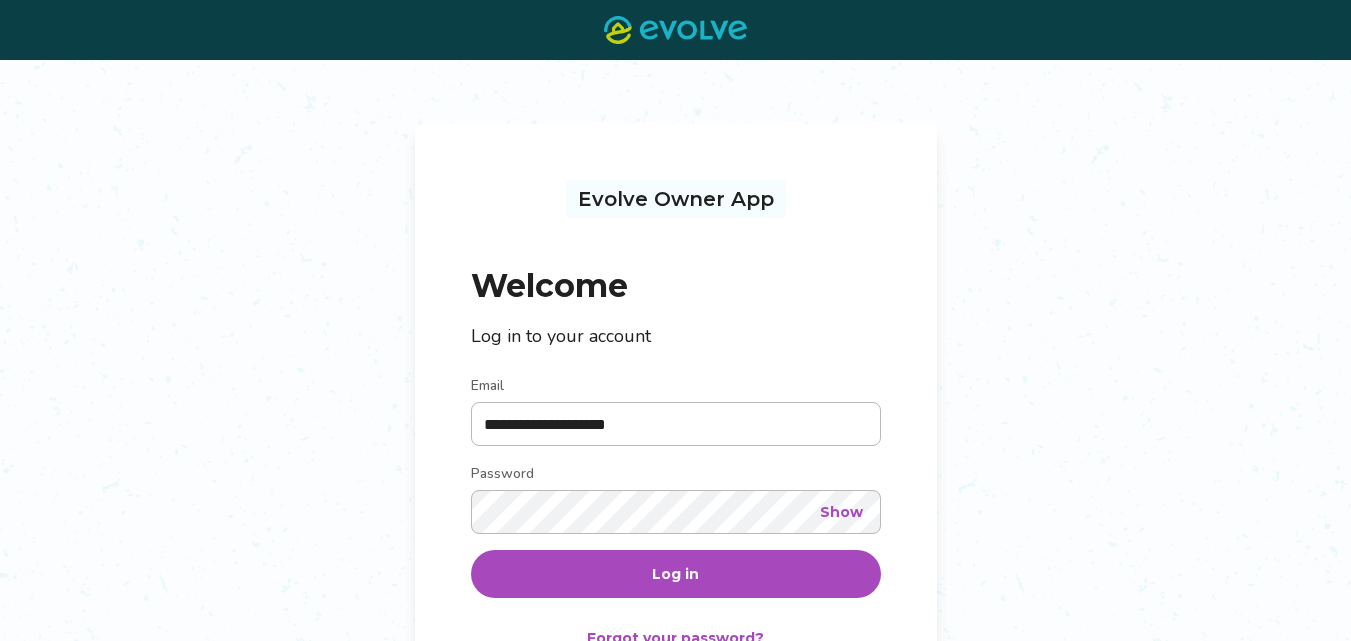 click on "**********" at bounding box center (676, 424) 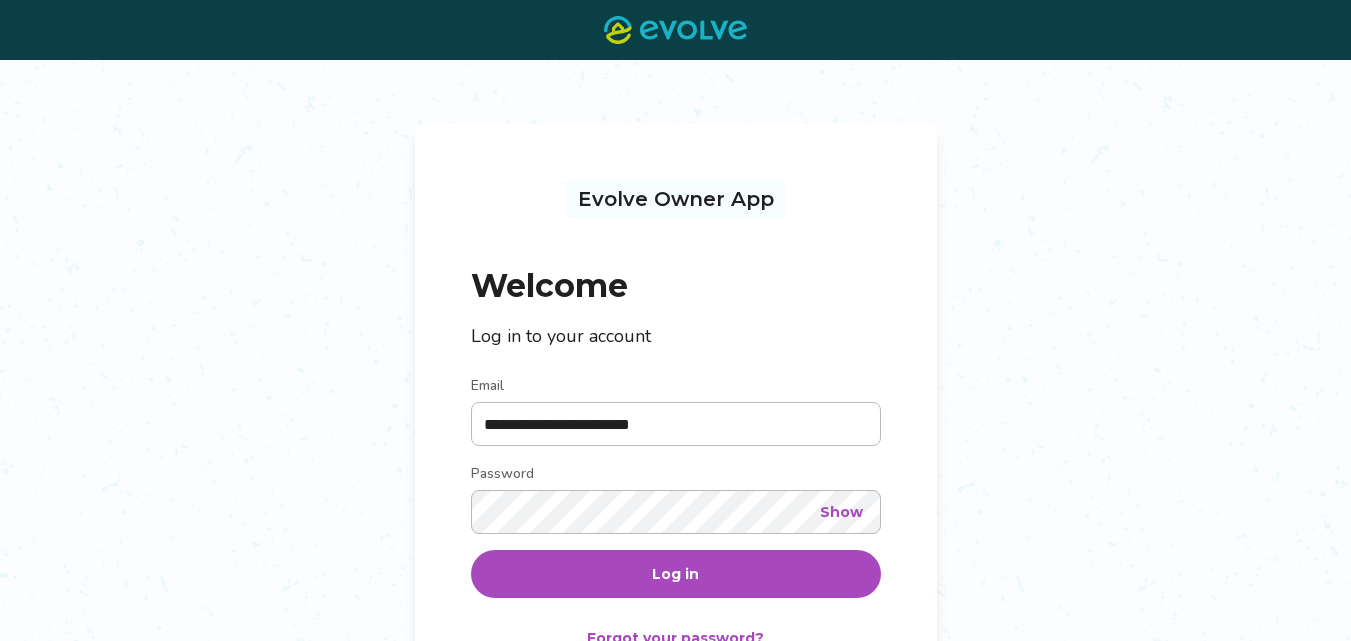 click on "Welcome" at bounding box center [676, 286] 